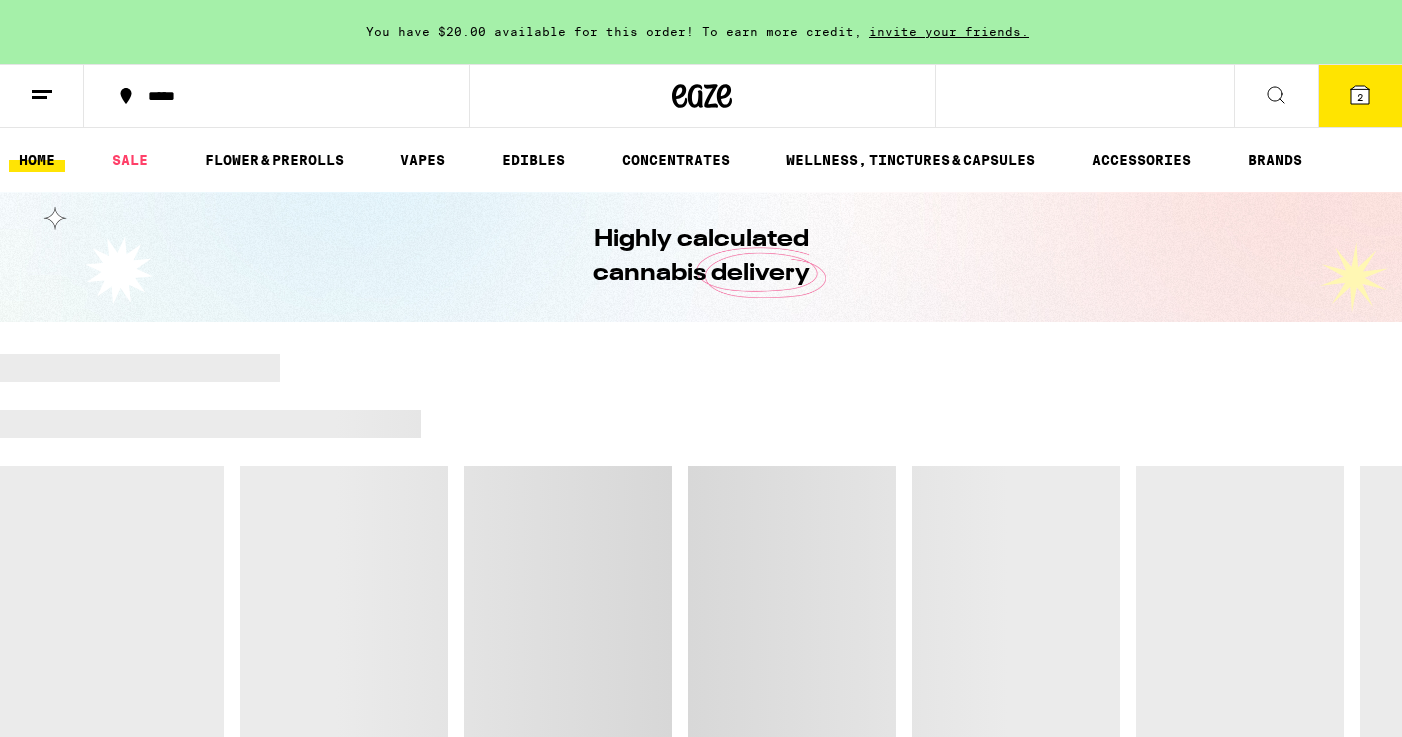 scroll, scrollTop: 40, scrollLeft: 0, axis: vertical 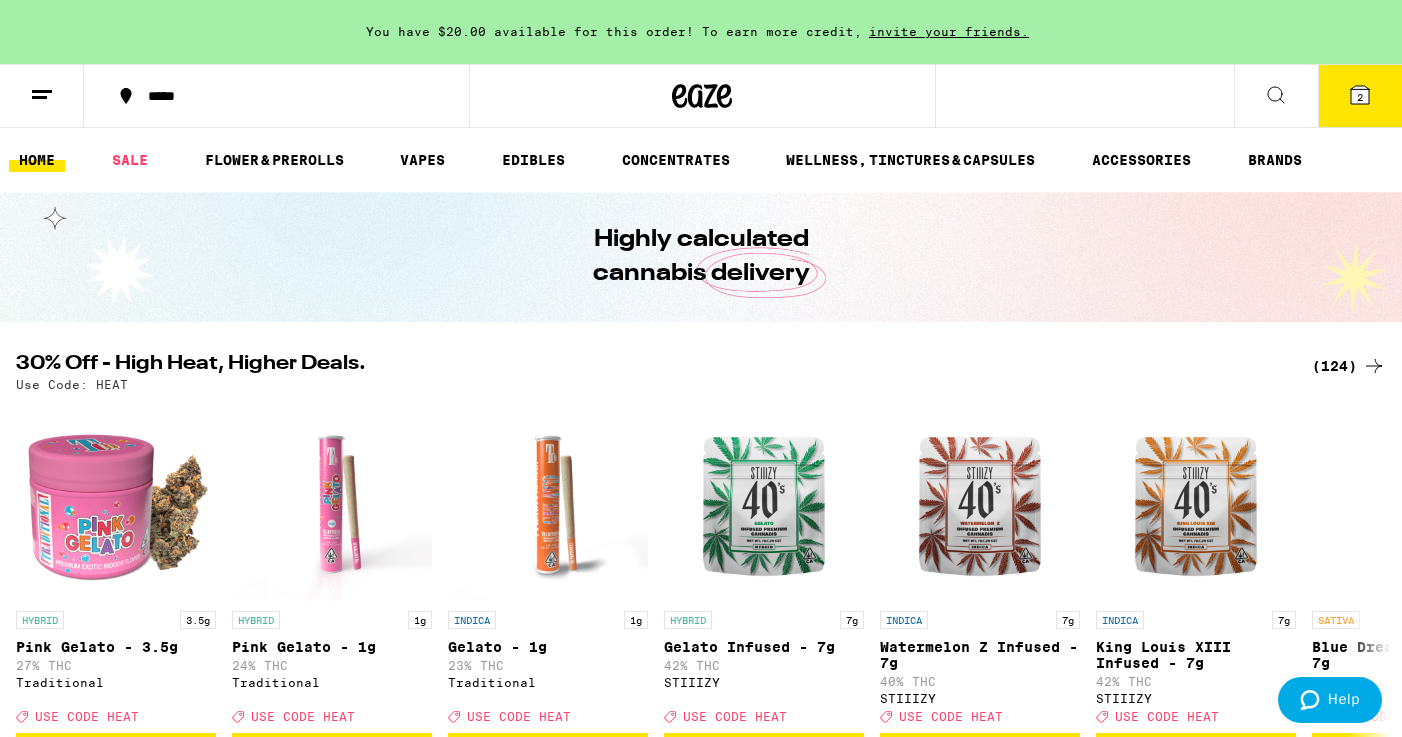 click on "(124)" at bounding box center (1349, 366) 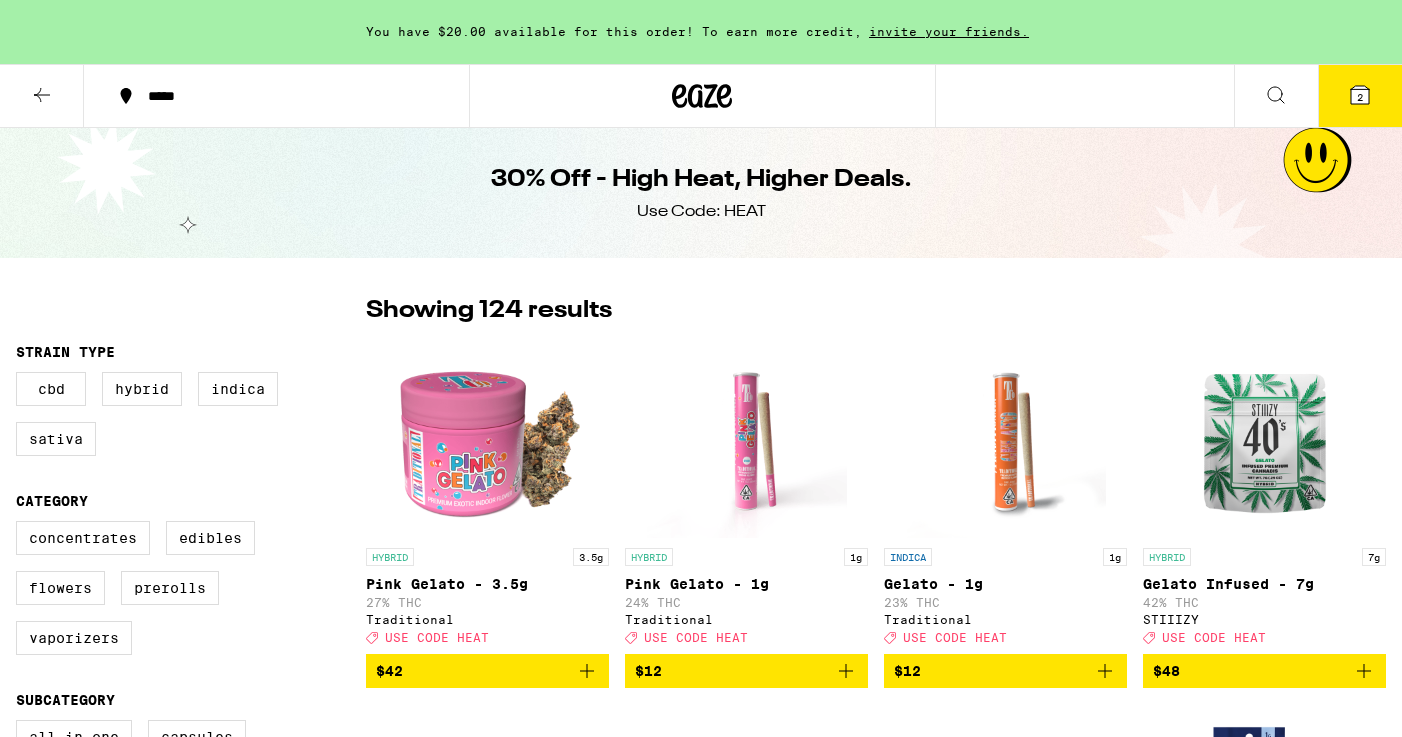 click at bounding box center [1265, 438] 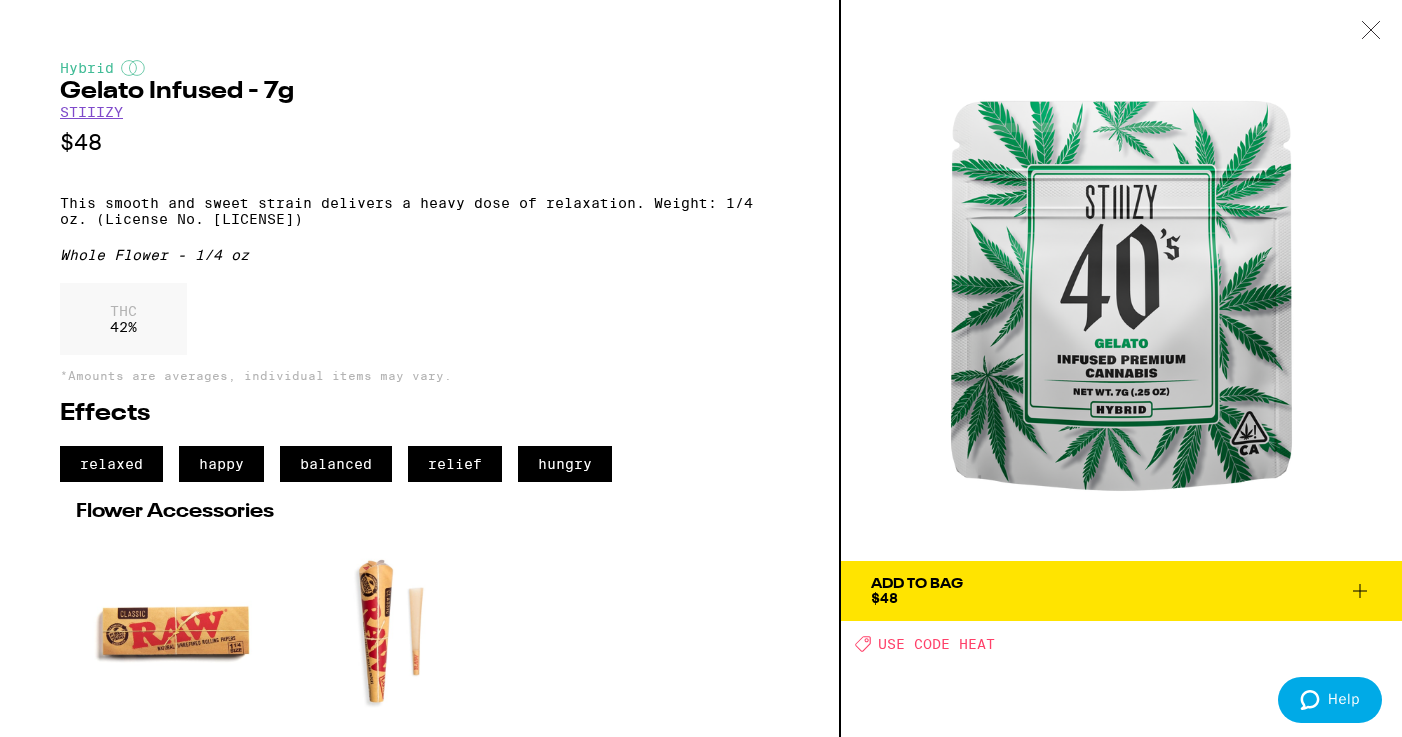 click 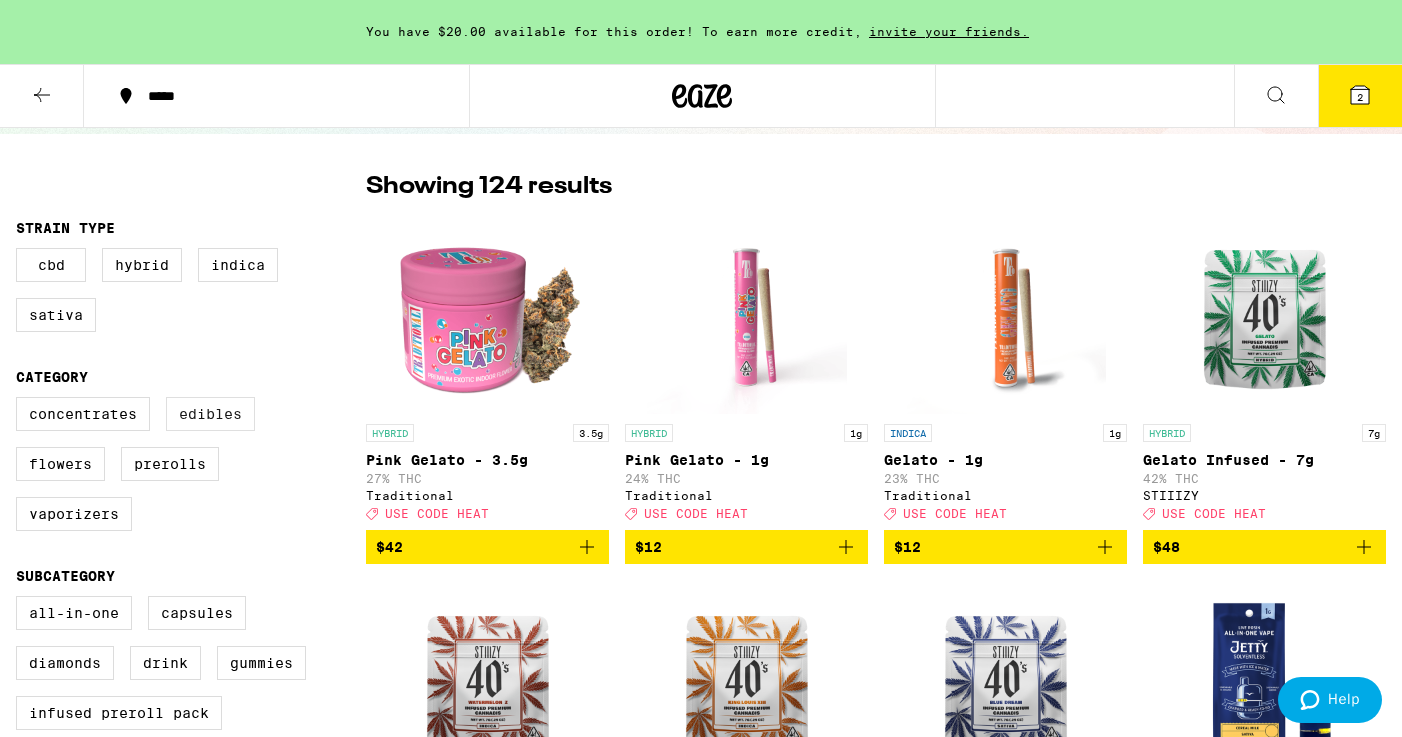 scroll, scrollTop: 127, scrollLeft: 0, axis: vertical 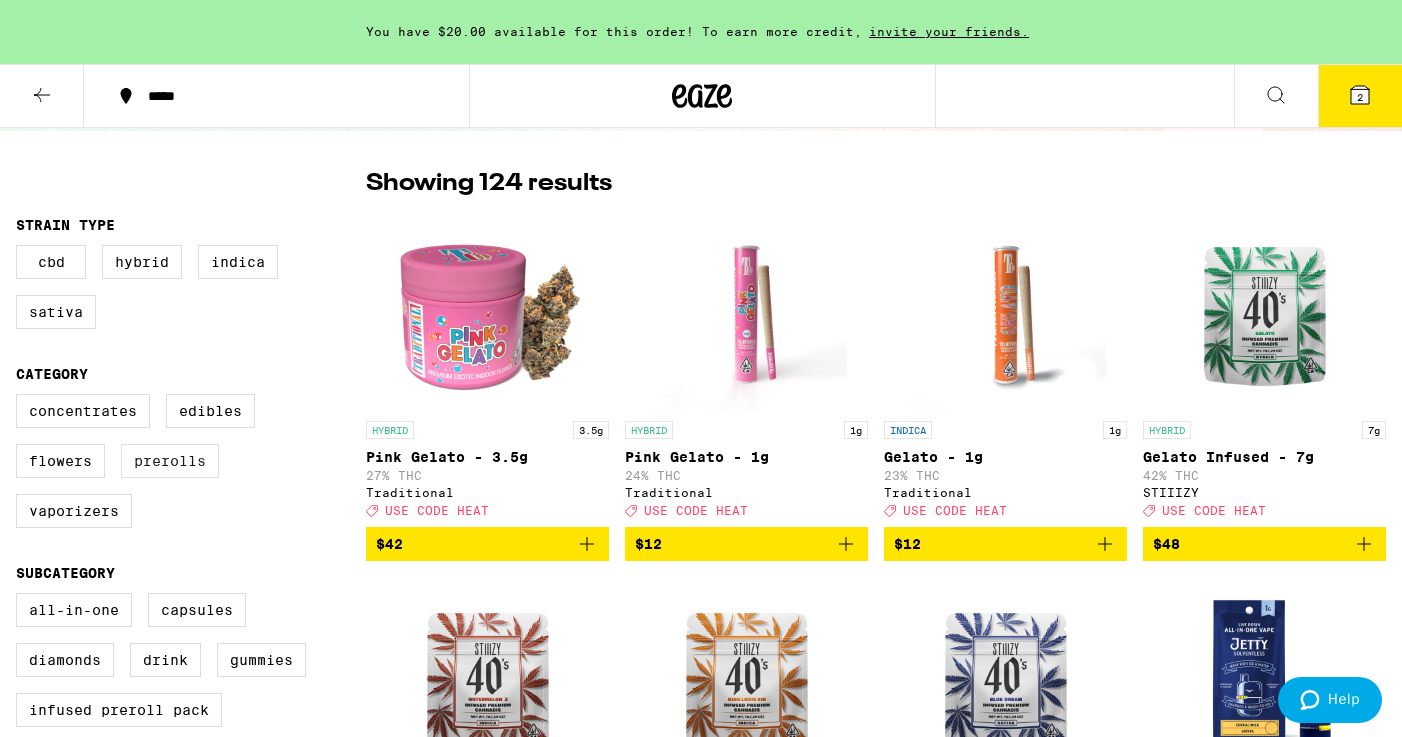 click on "Prerolls" at bounding box center (170, 461) 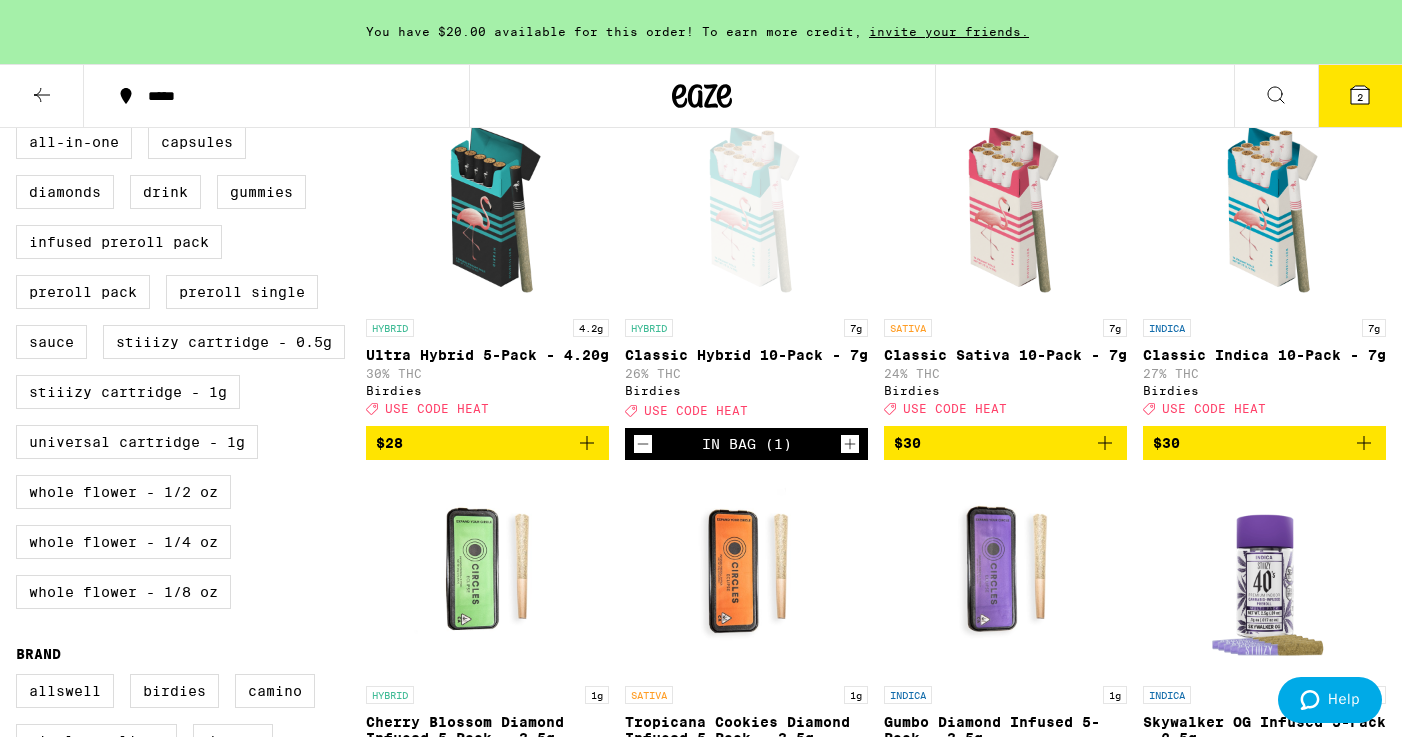 scroll, scrollTop: 598, scrollLeft: 0, axis: vertical 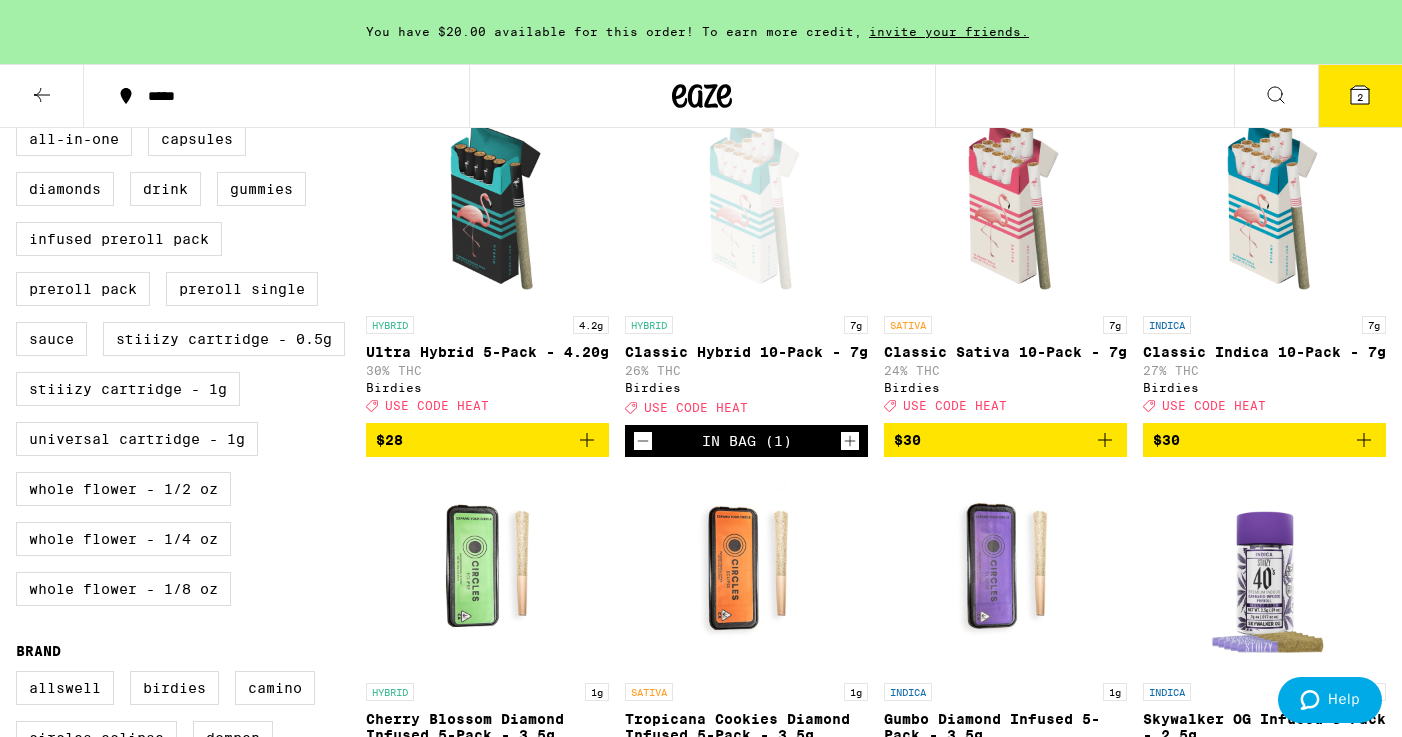 click 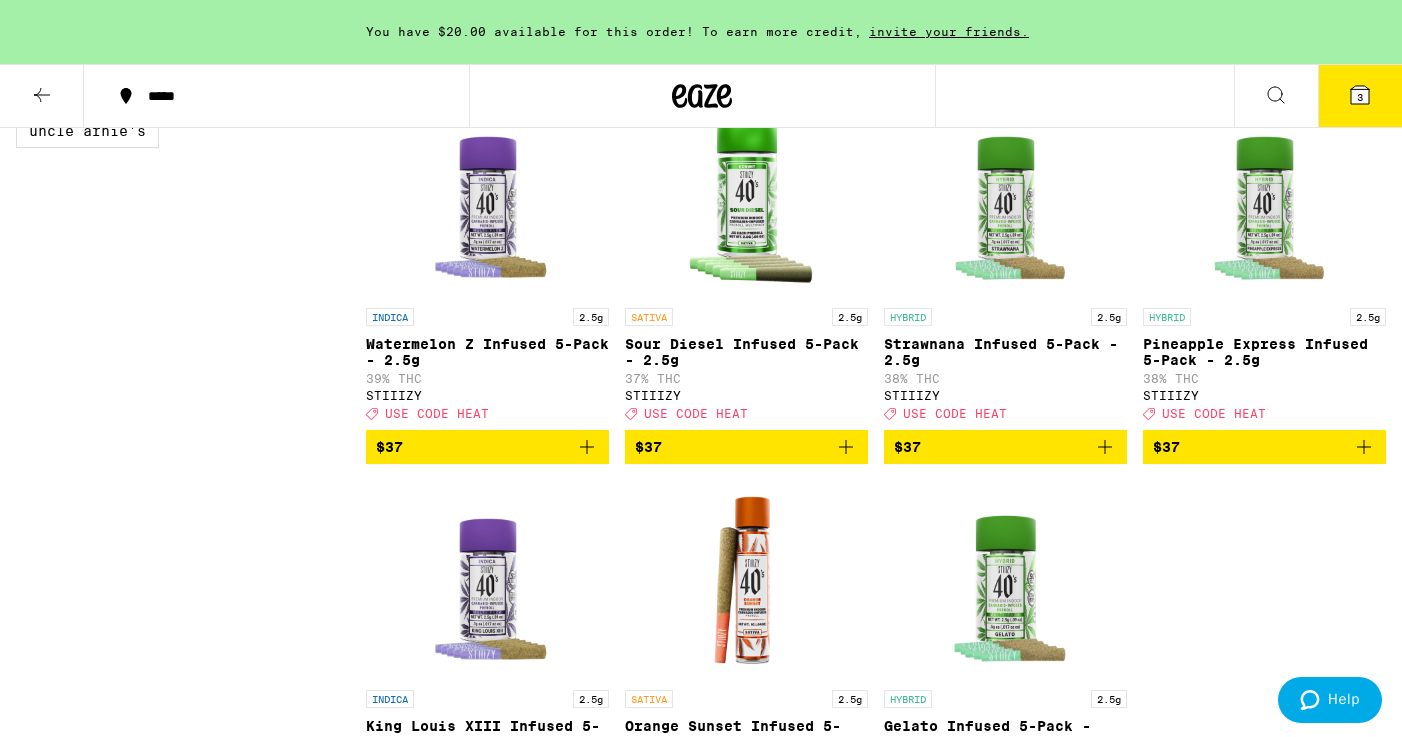 scroll, scrollTop: 1353, scrollLeft: 0, axis: vertical 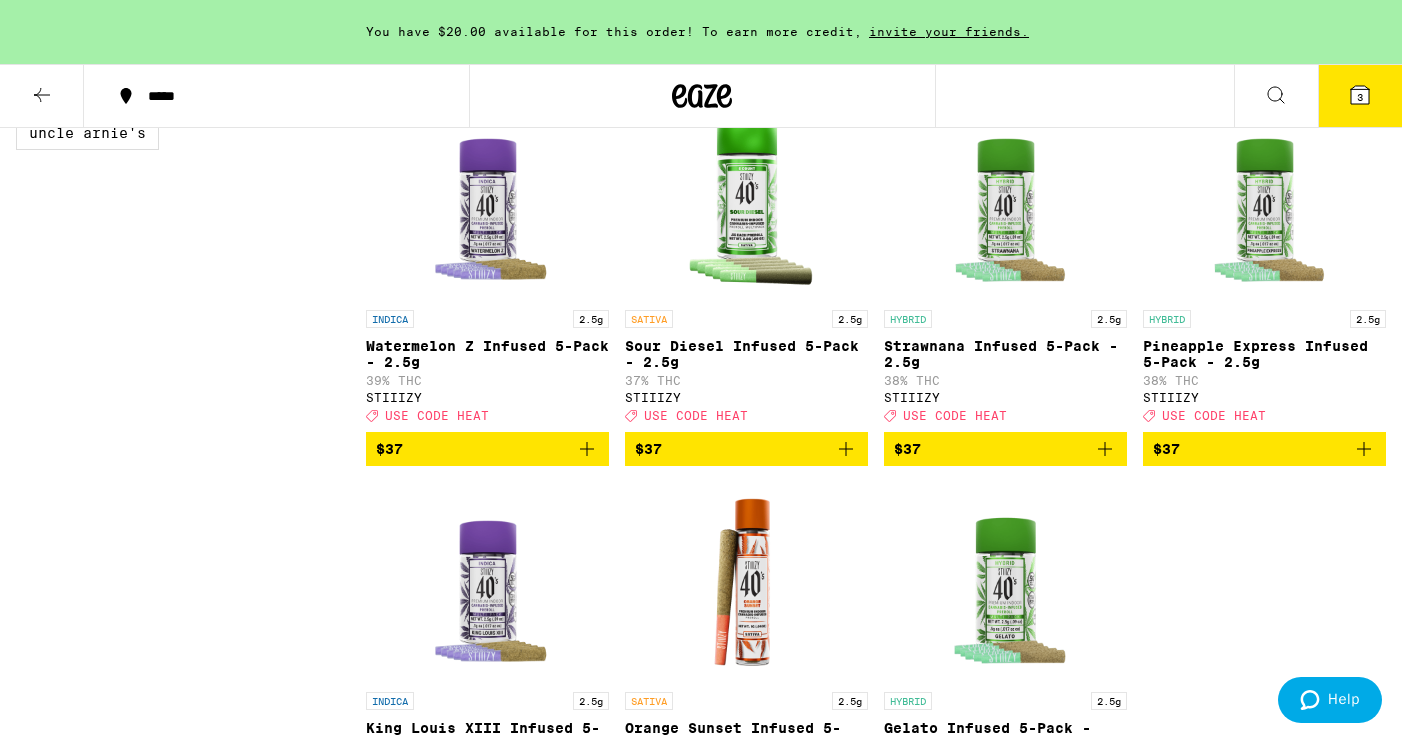 click 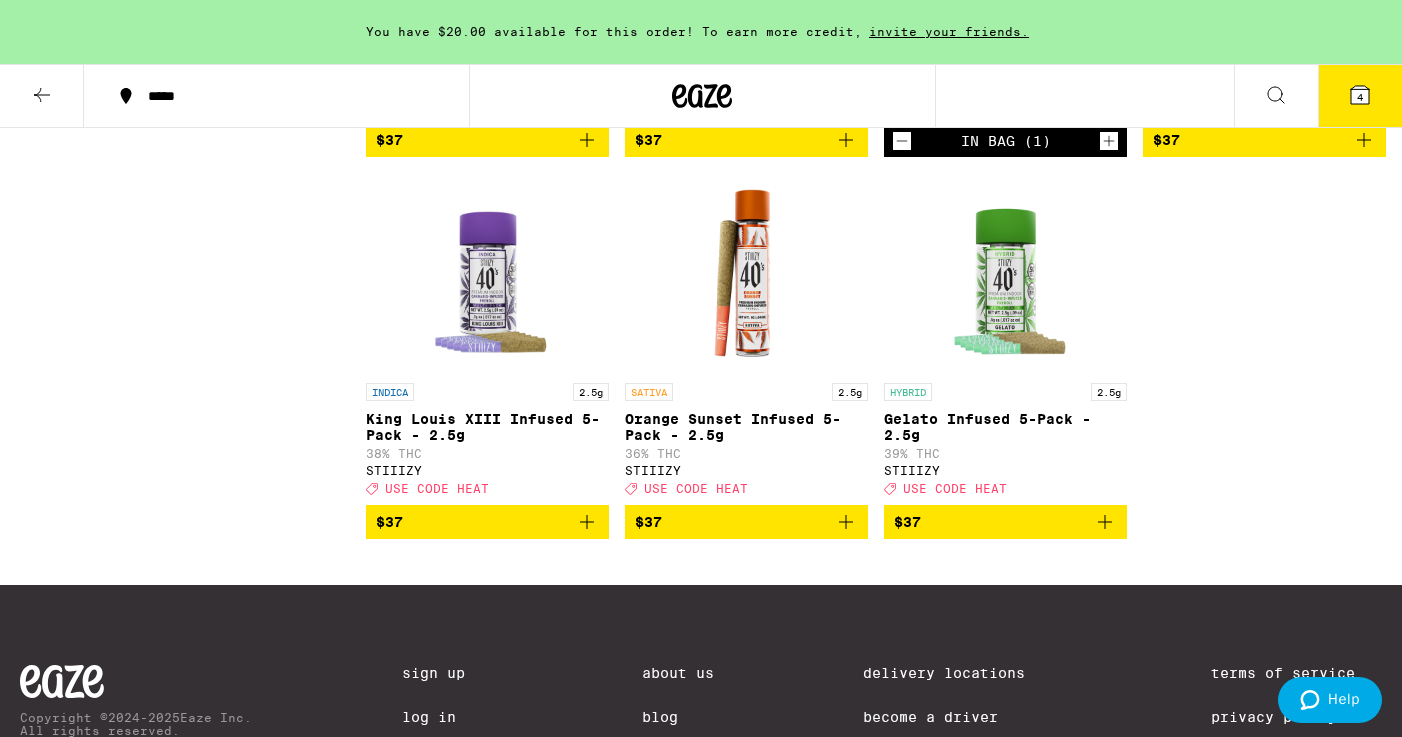 scroll, scrollTop: 1621, scrollLeft: 0, axis: vertical 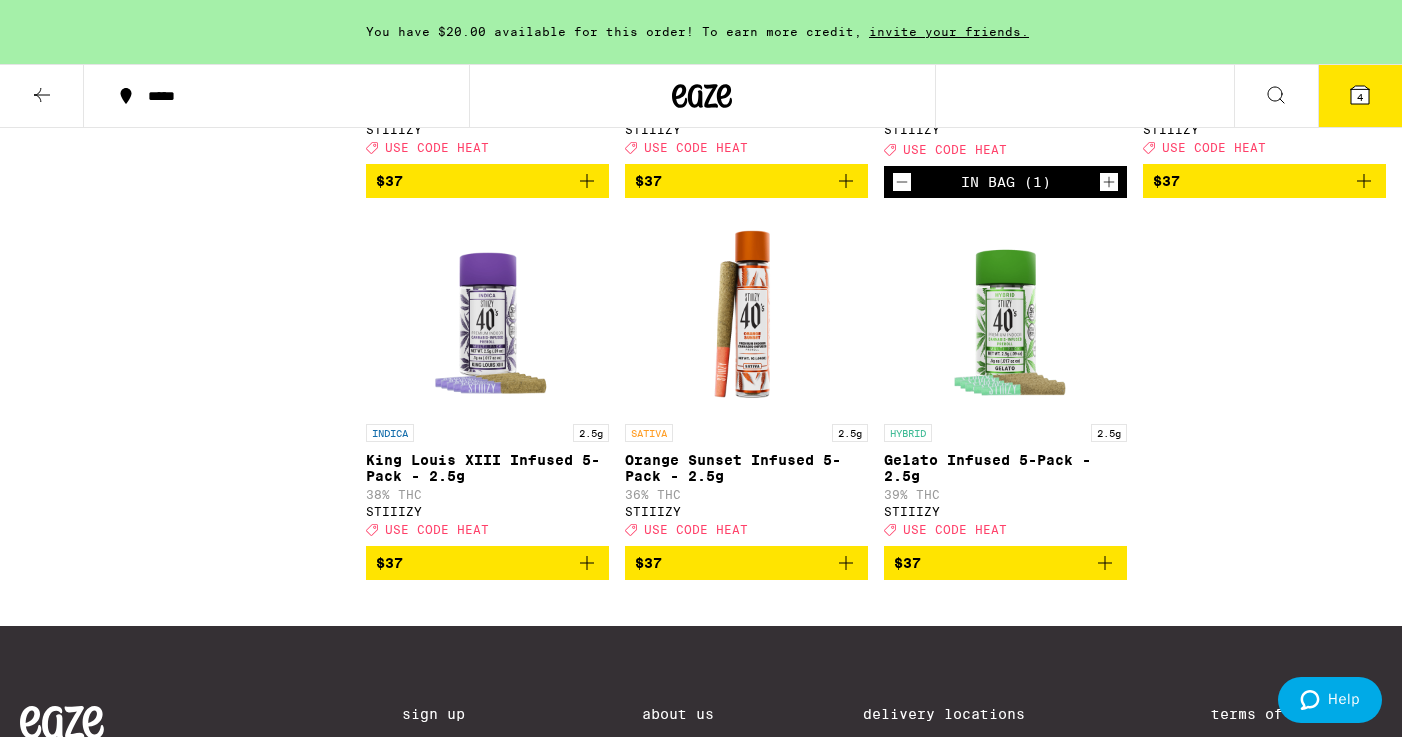 click 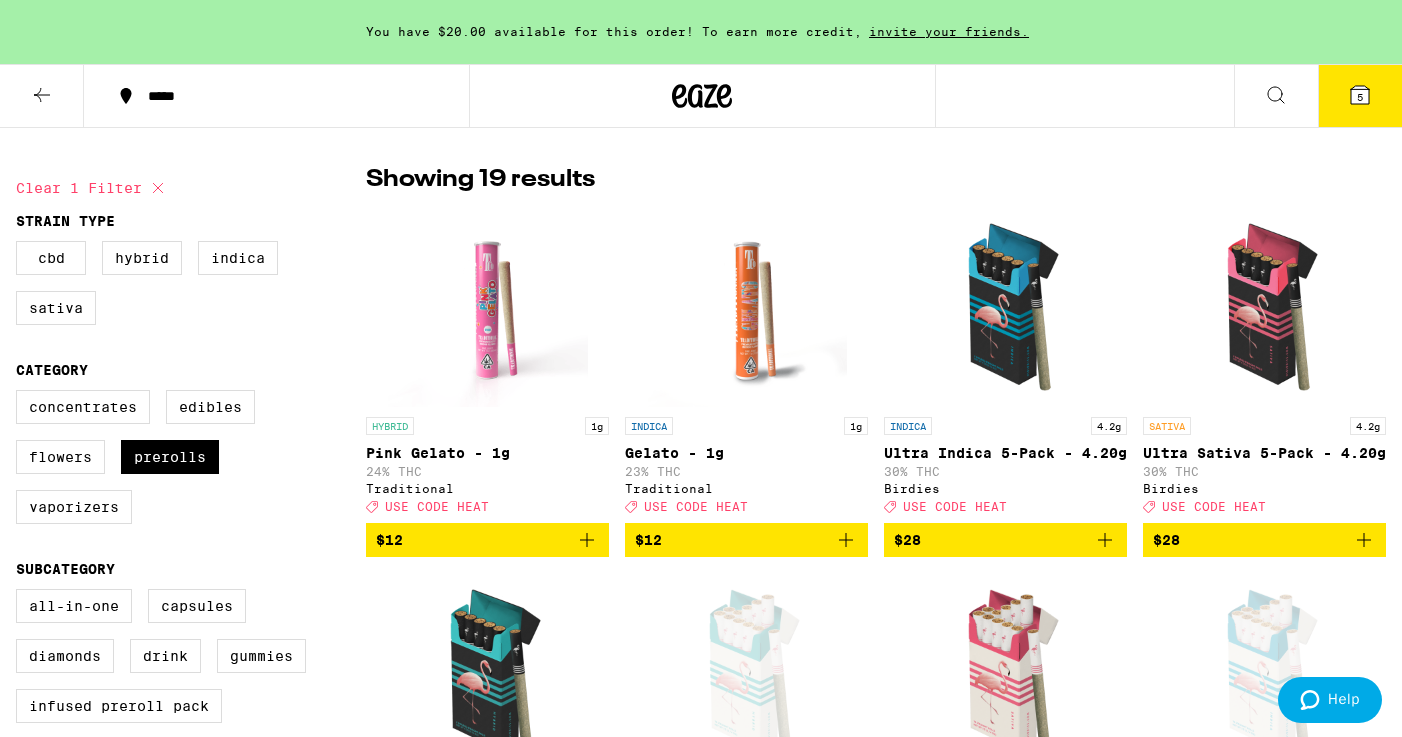 scroll, scrollTop: 0, scrollLeft: 0, axis: both 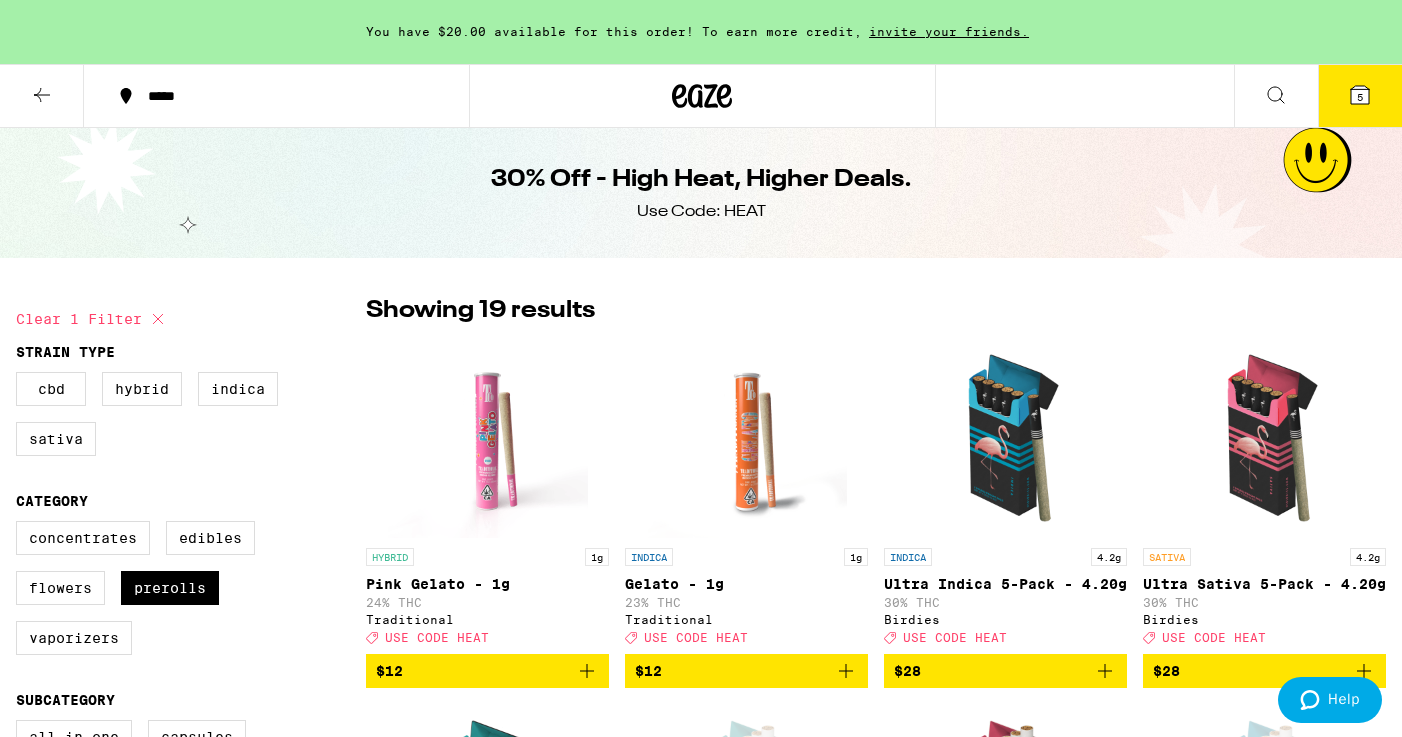 click 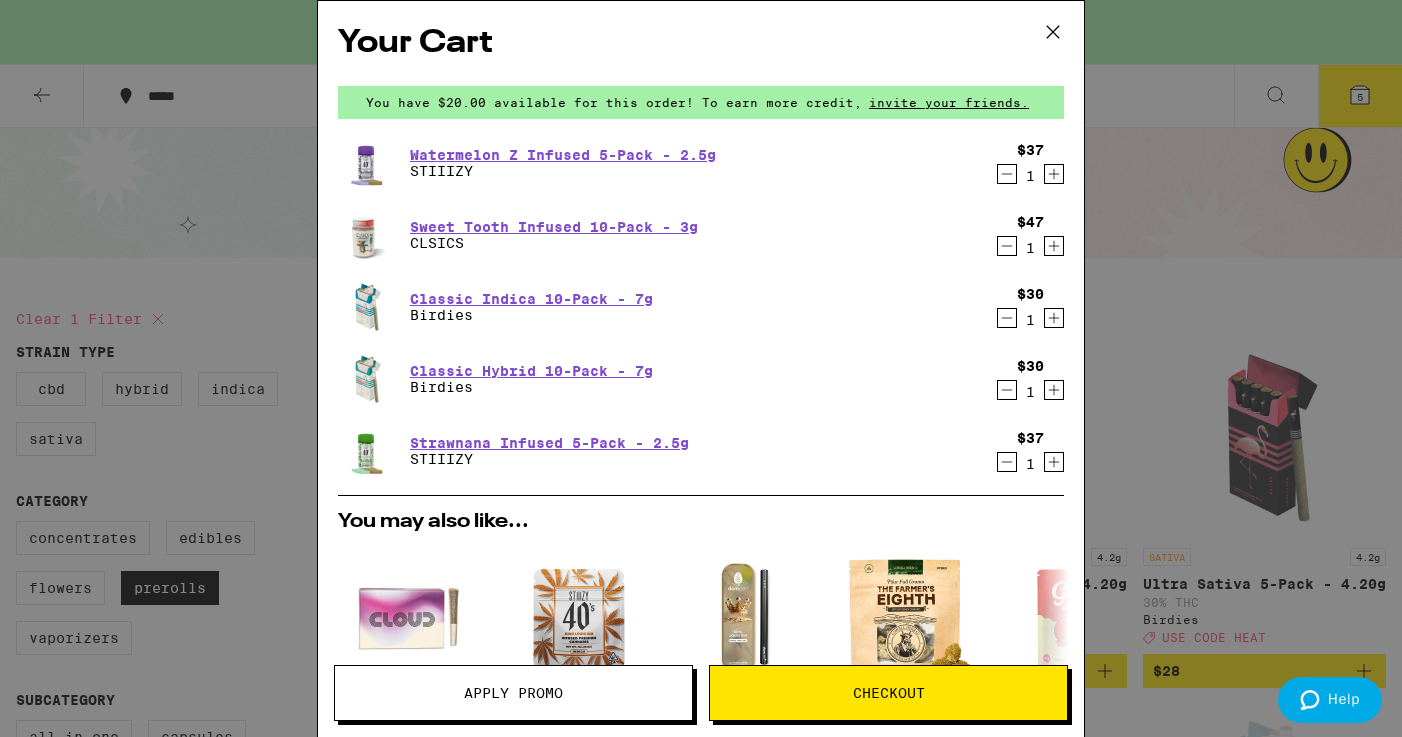 click 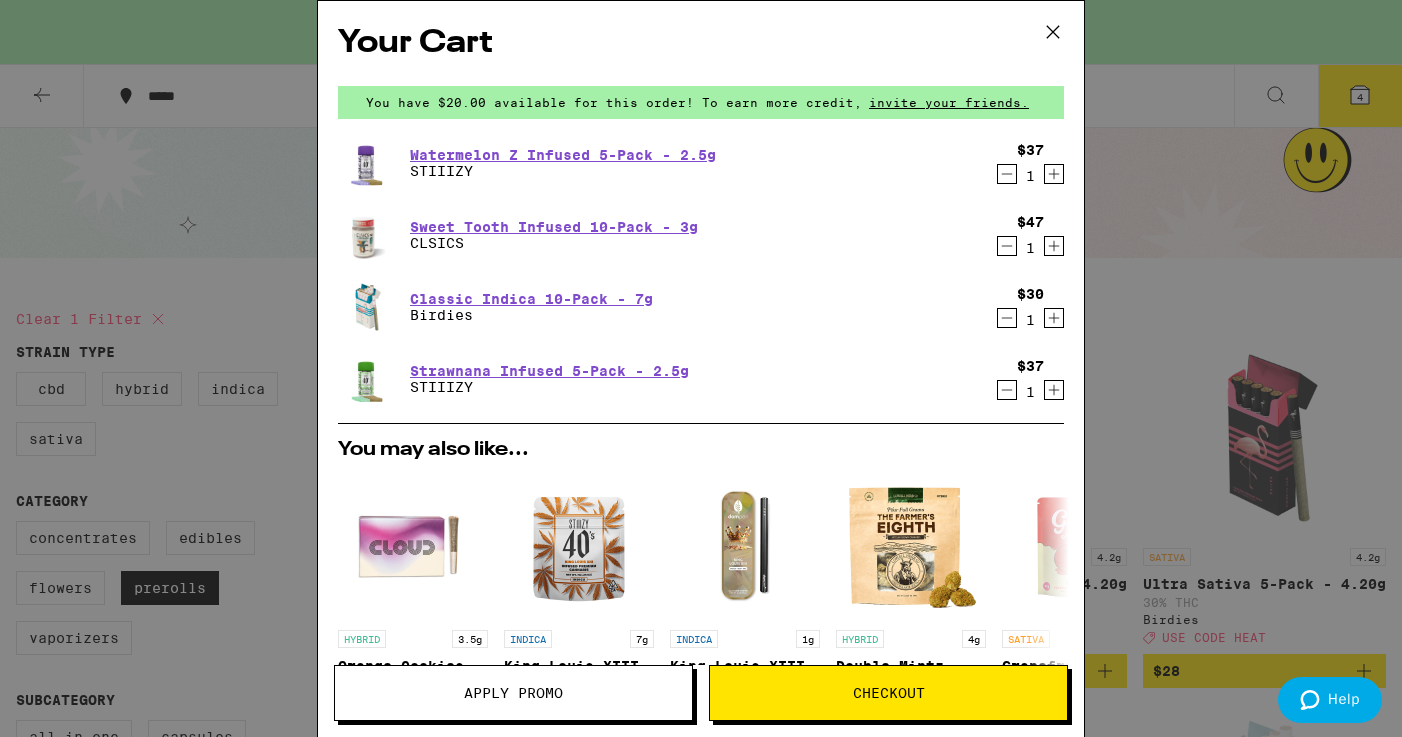 click 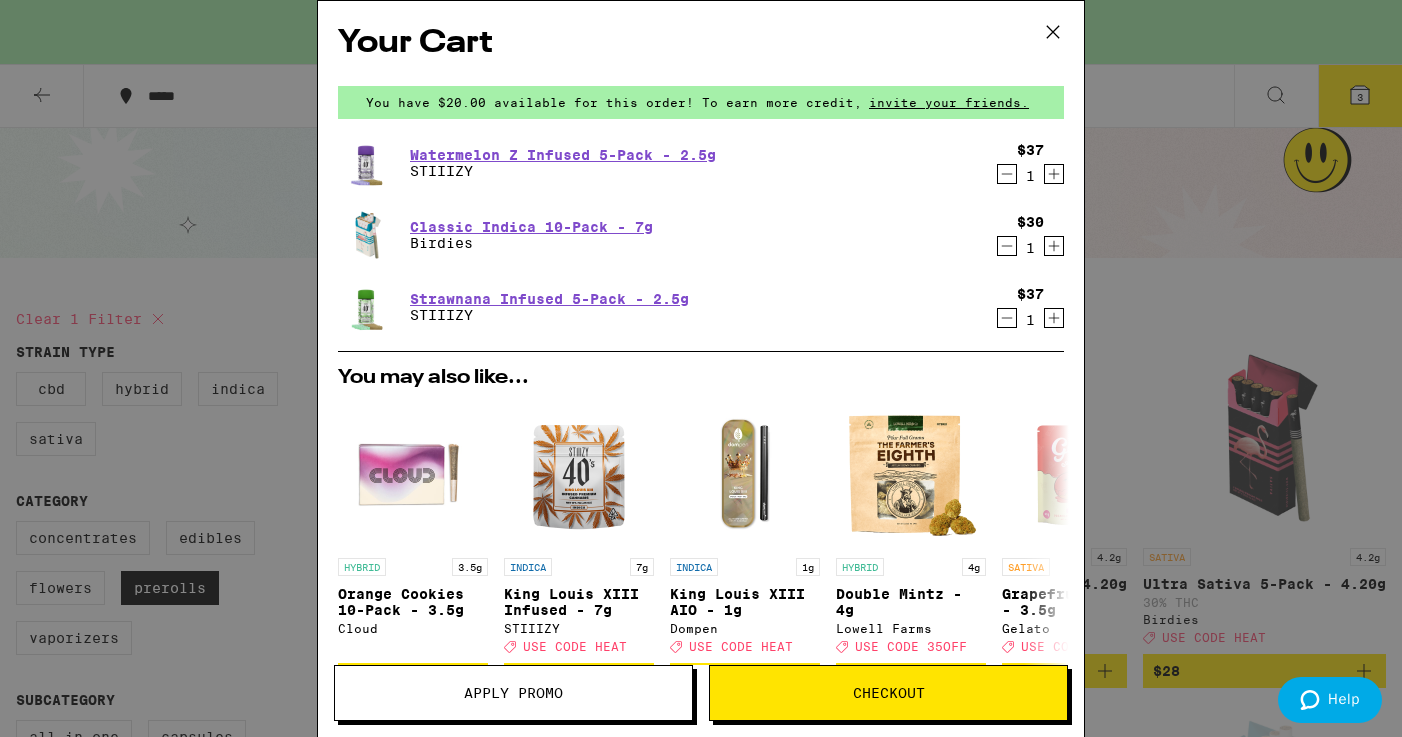 click 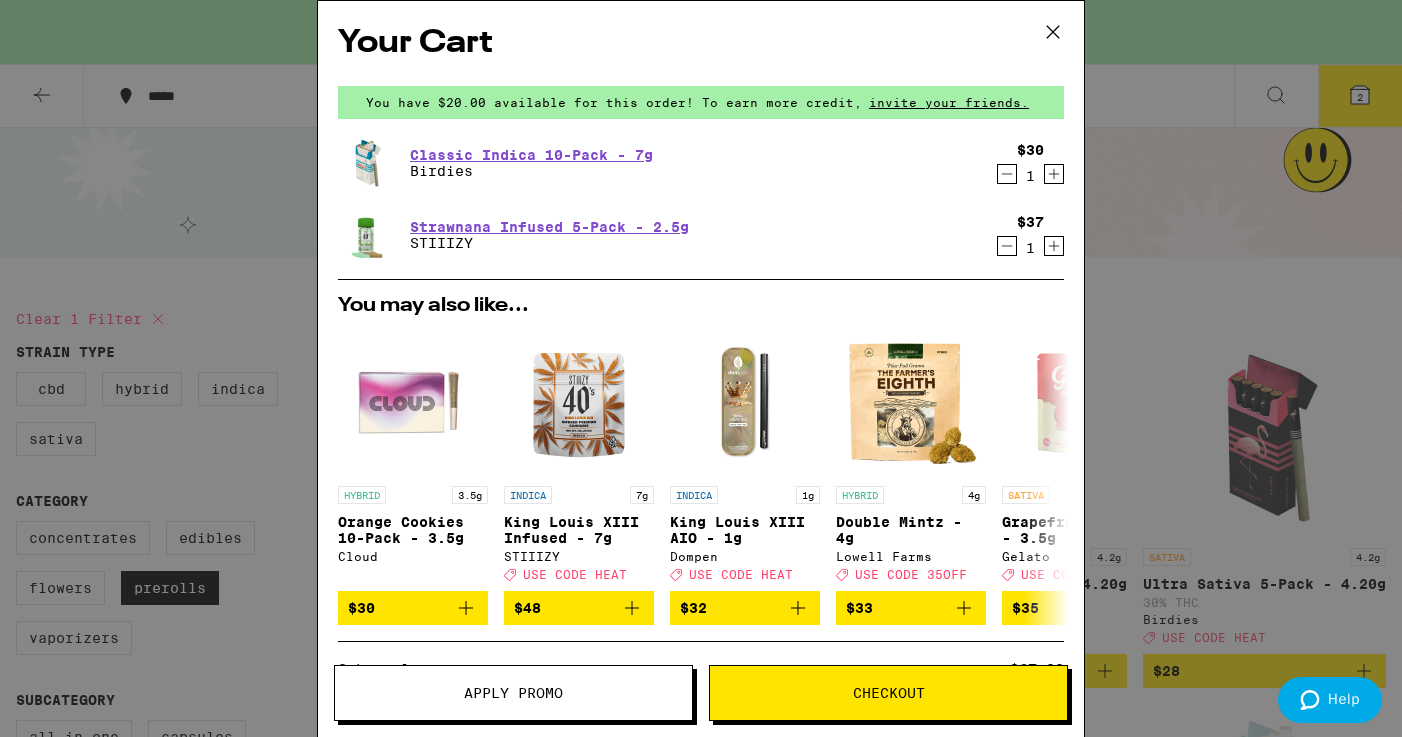 click 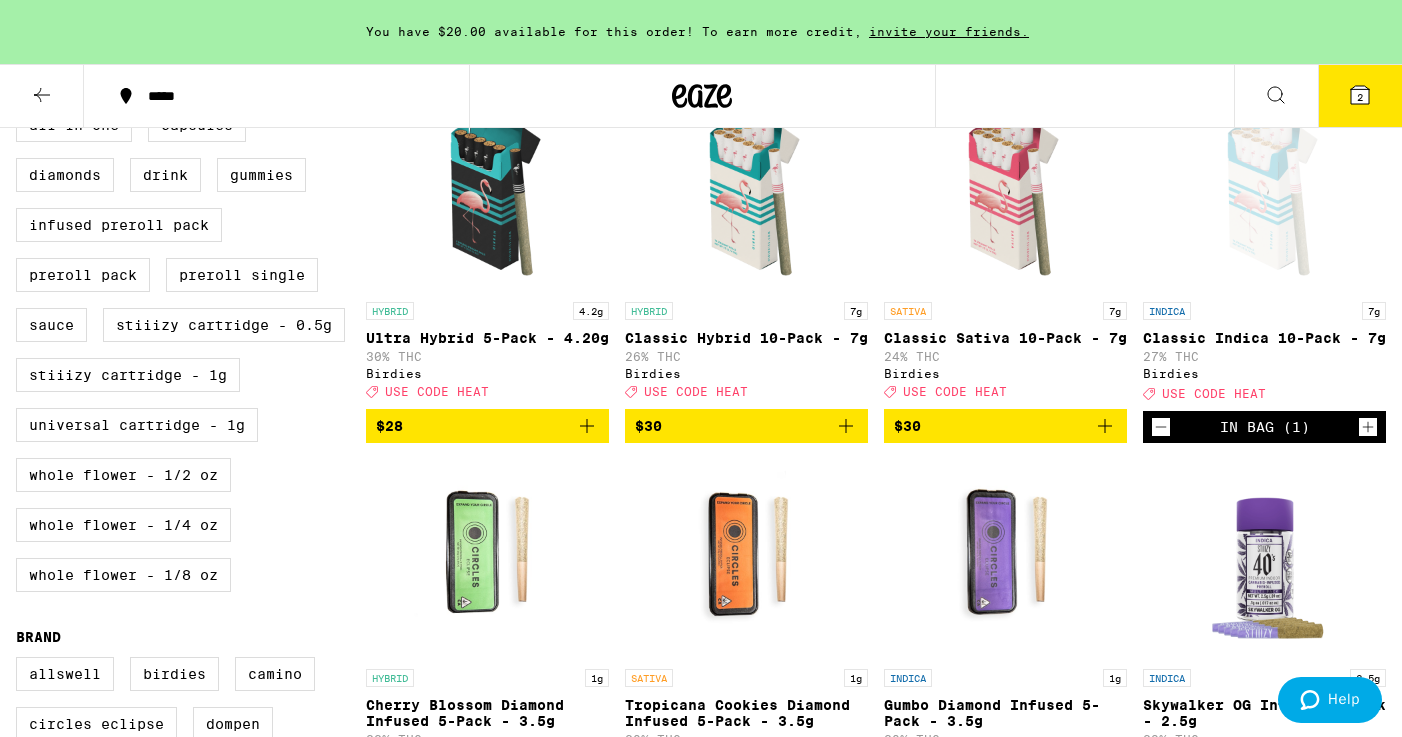 scroll, scrollTop: 619, scrollLeft: 0, axis: vertical 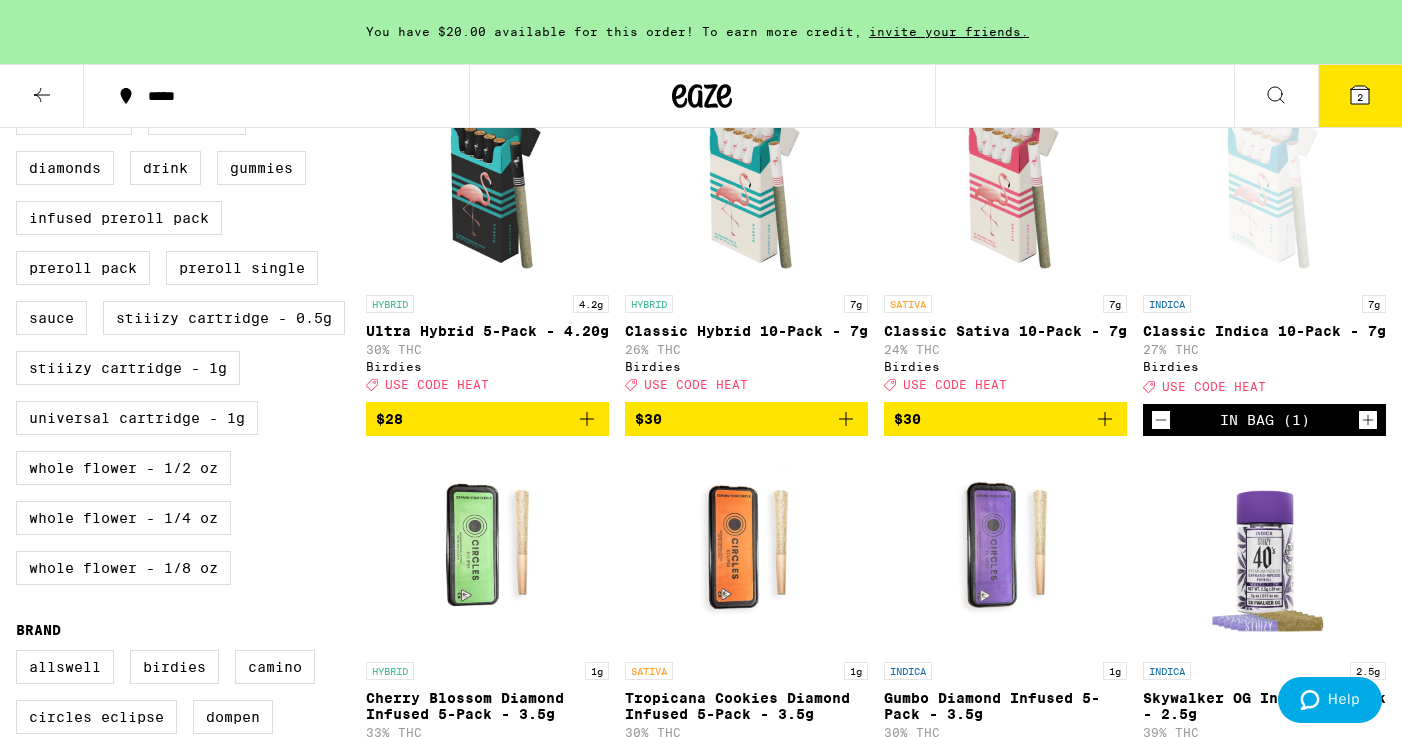 click 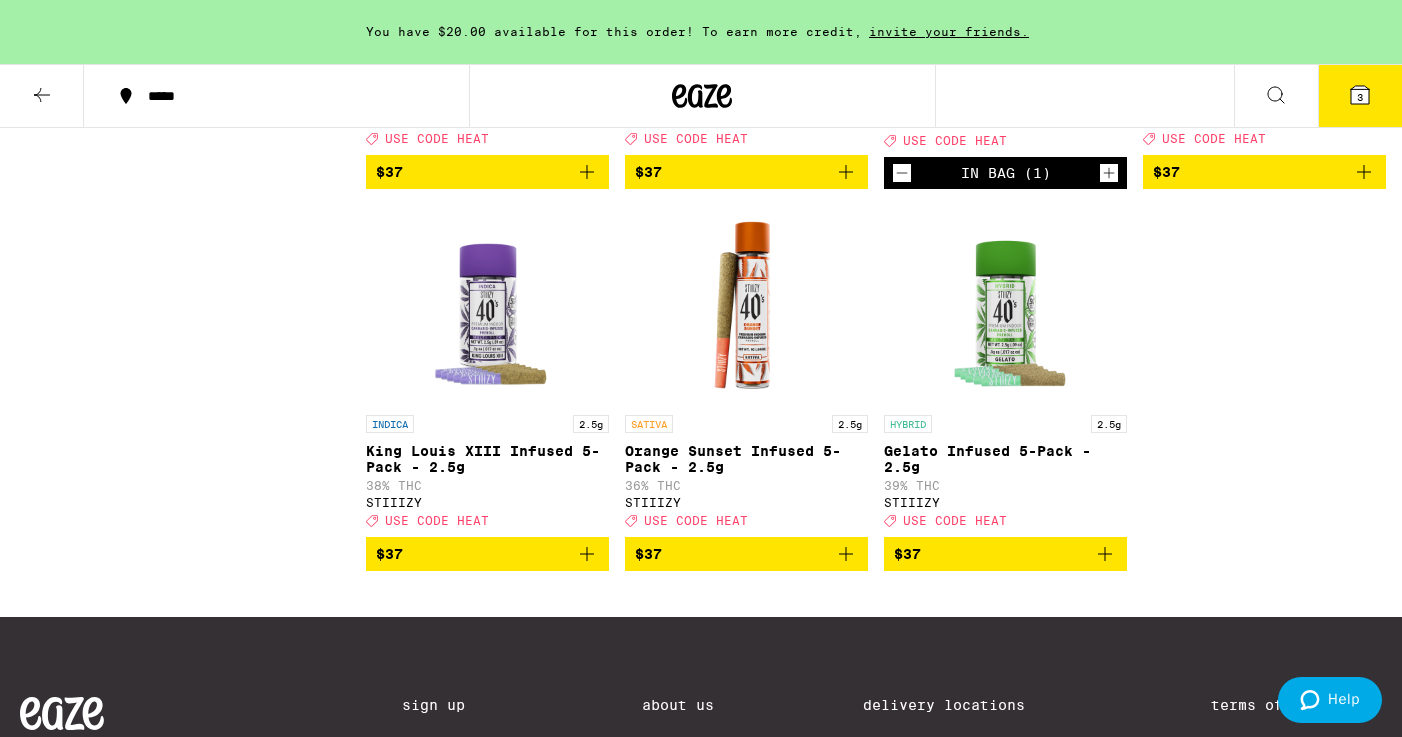 scroll, scrollTop: 1795, scrollLeft: 0, axis: vertical 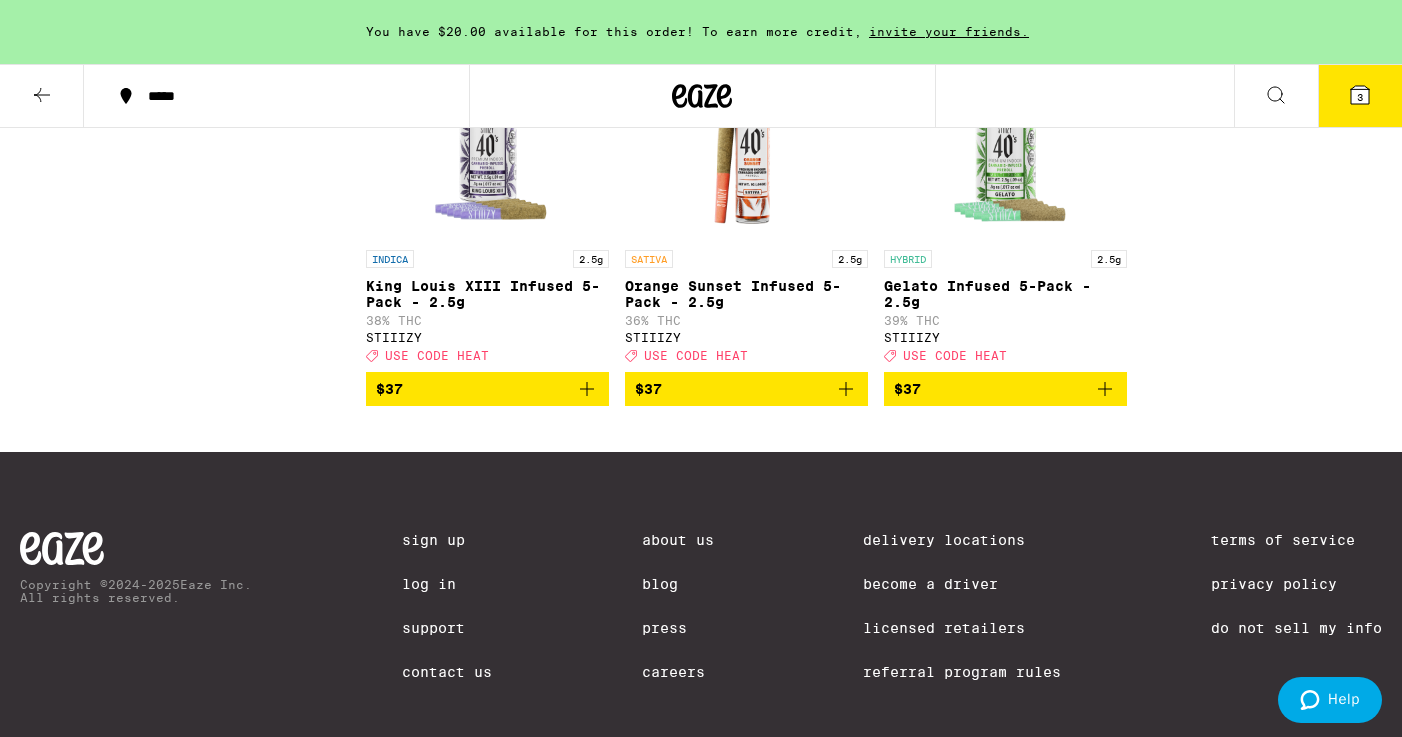 click 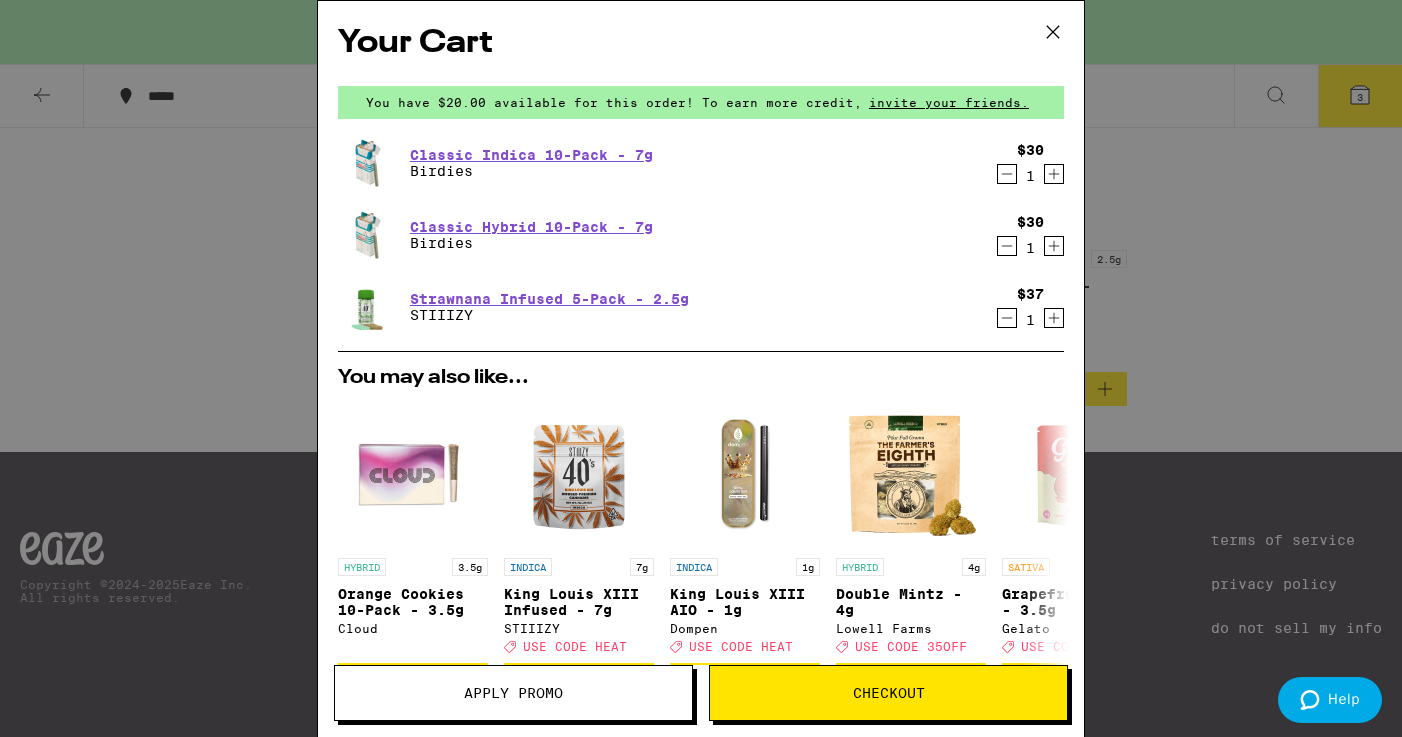 click on "Checkout" at bounding box center (889, 693) 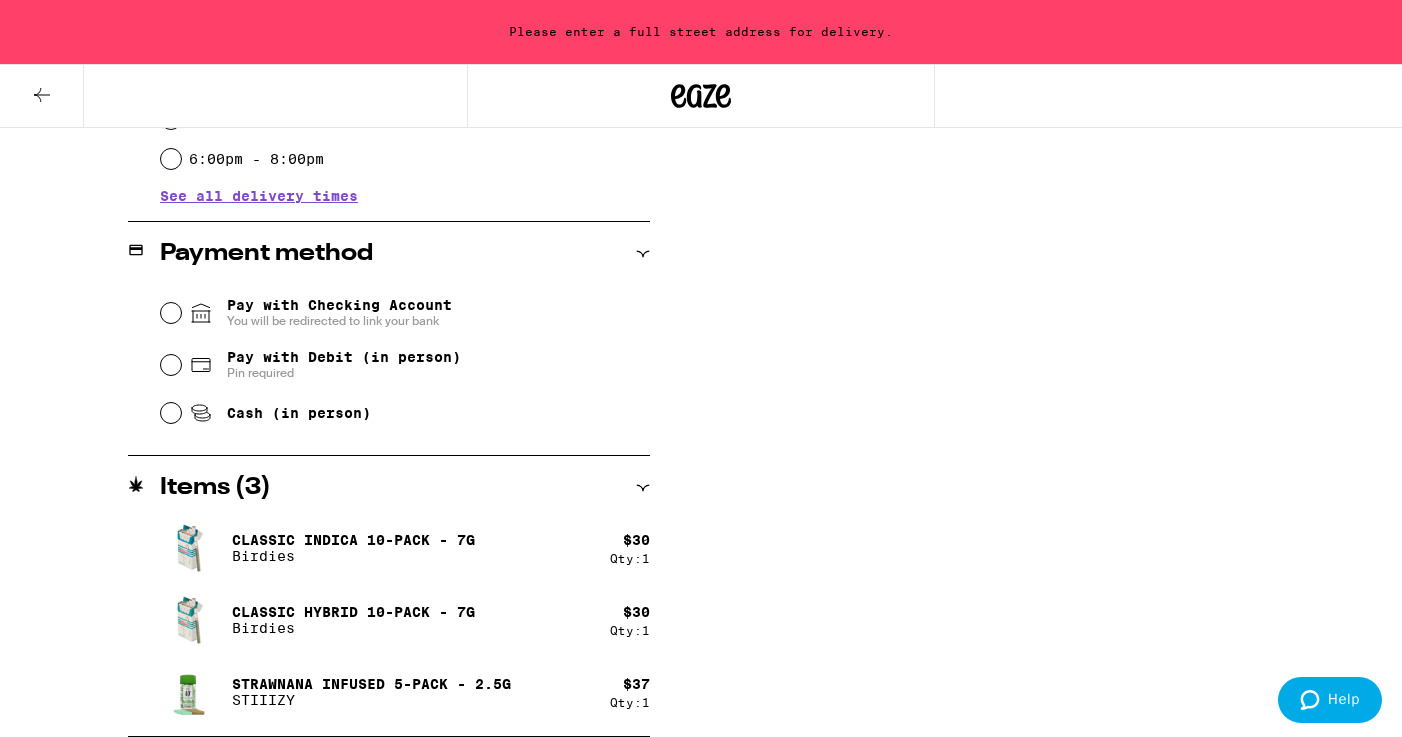 scroll, scrollTop: 0, scrollLeft: 0, axis: both 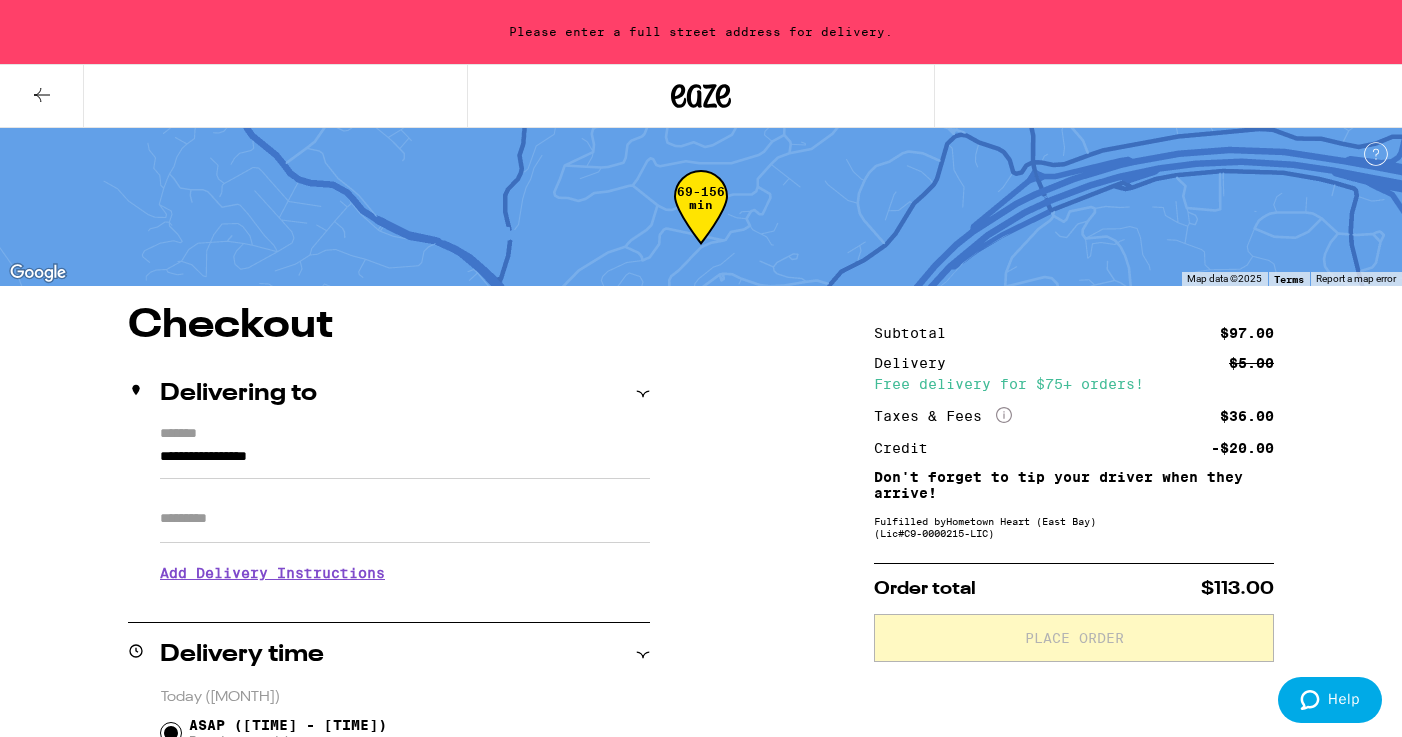 click 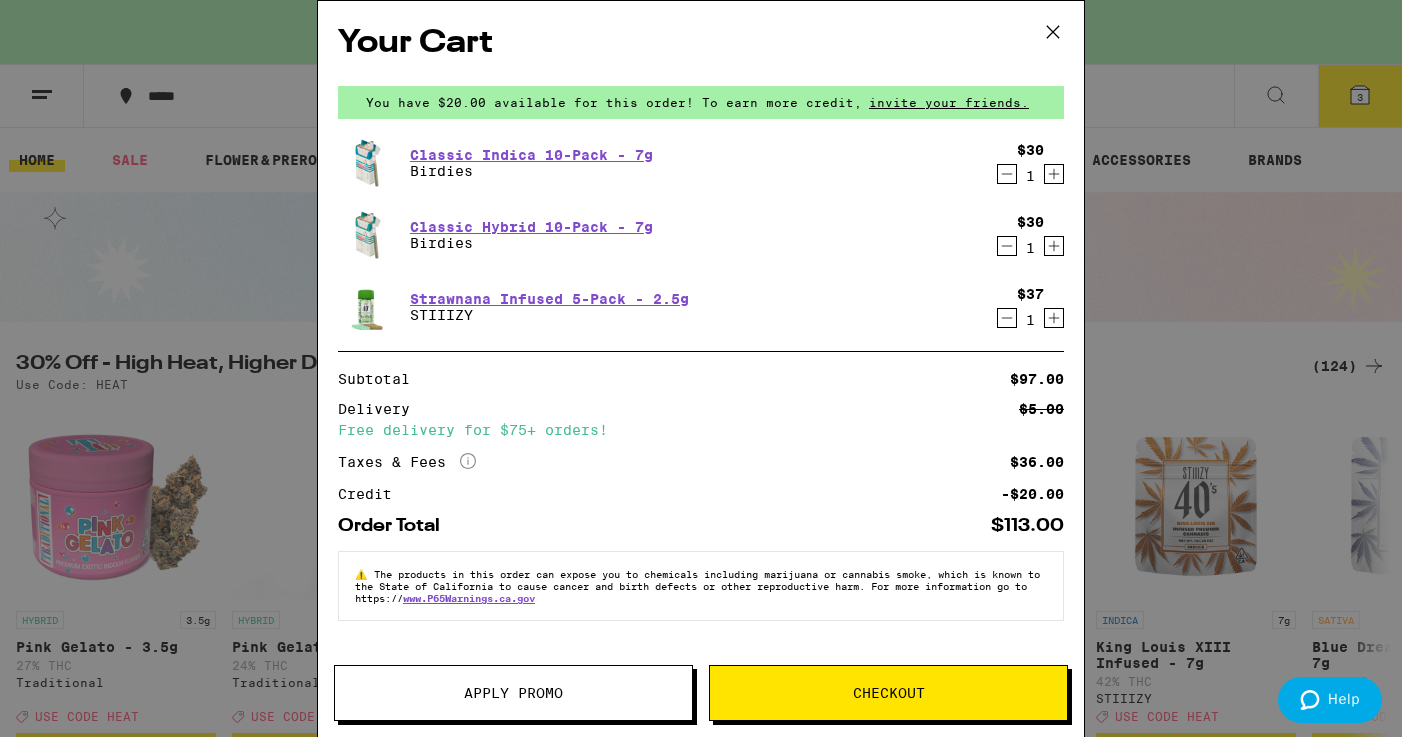click 